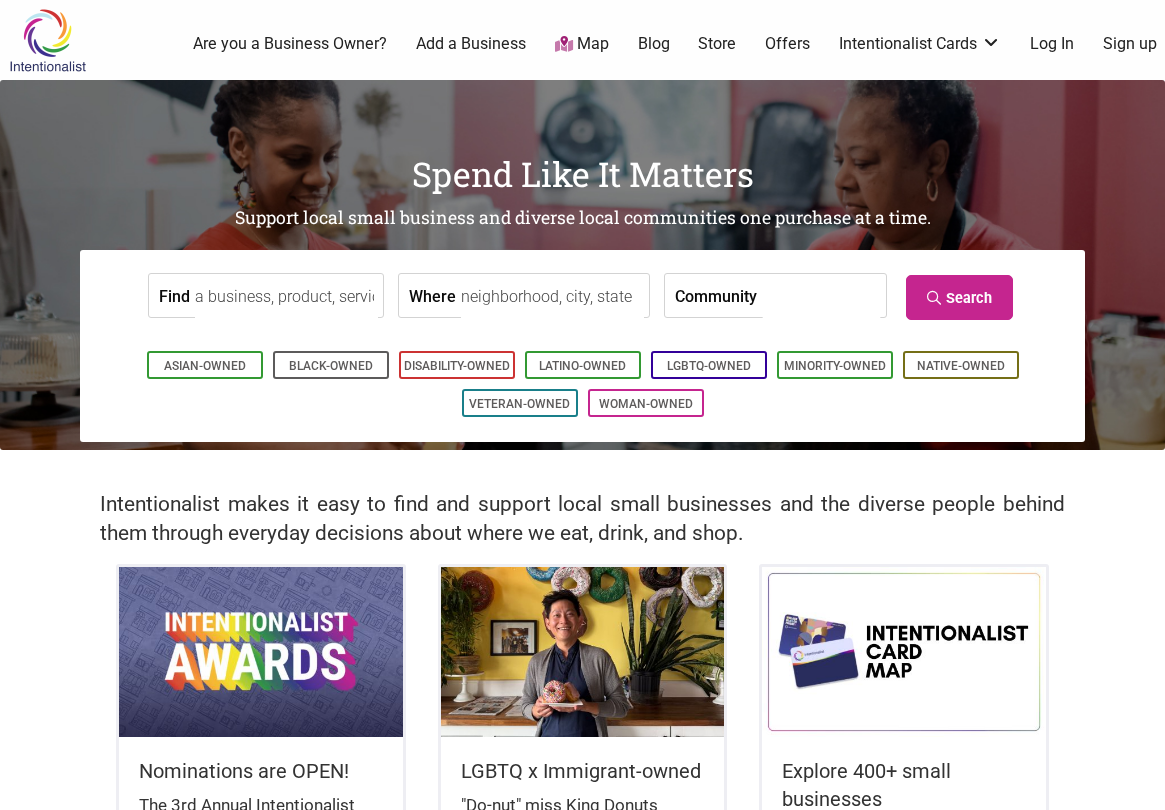 scroll, scrollTop: 0, scrollLeft: 0, axis: both 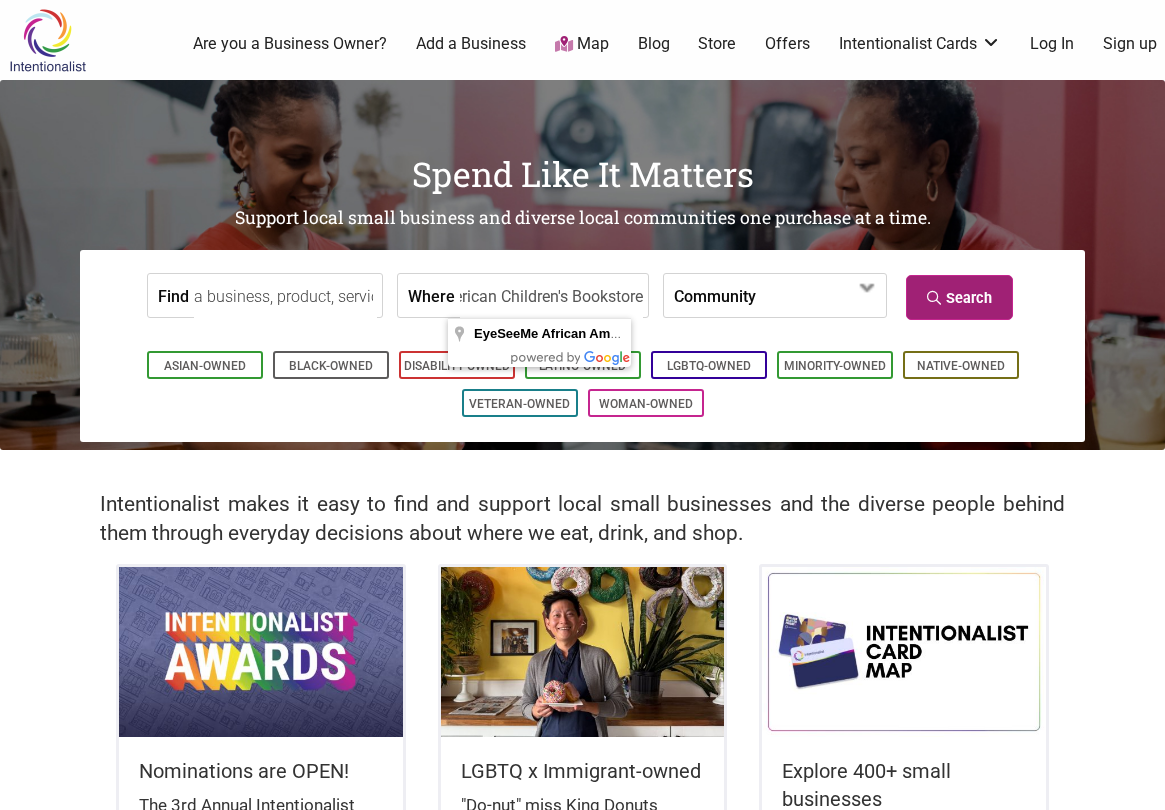 type on "EyeSeeMe African American Children's Bookstore" 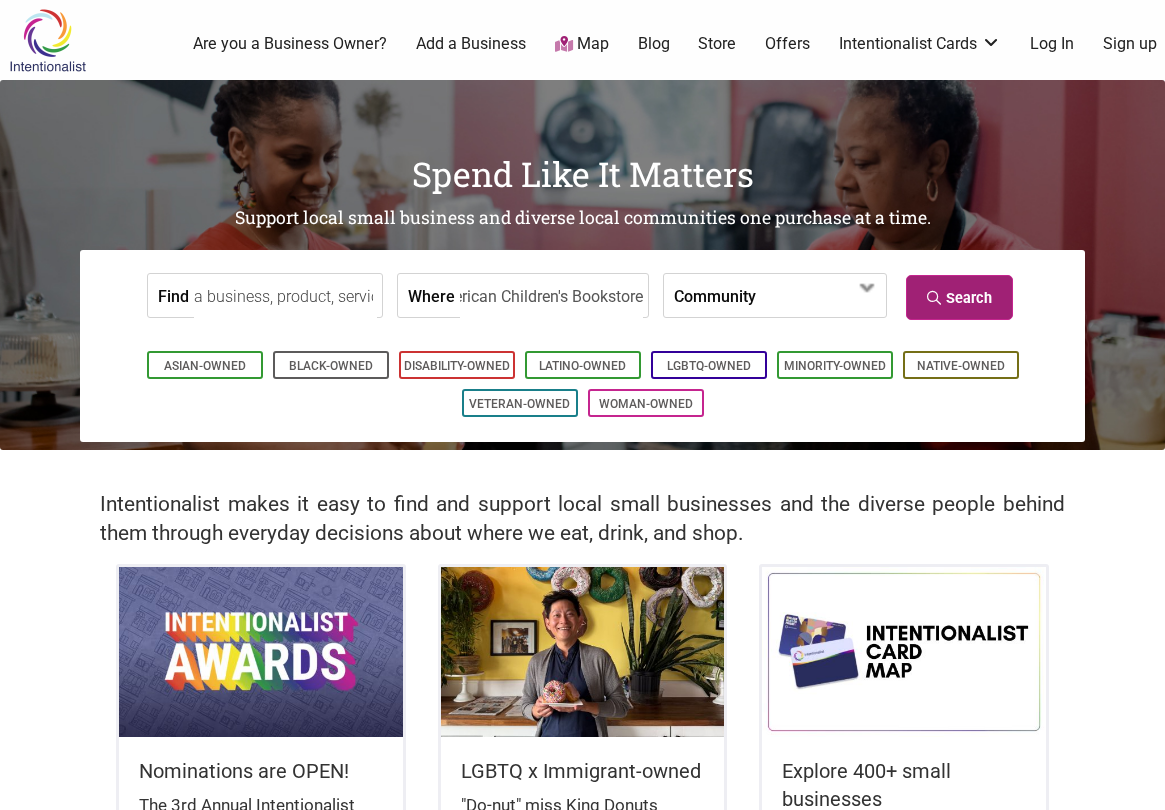 scroll, scrollTop: 0, scrollLeft: 0, axis: both 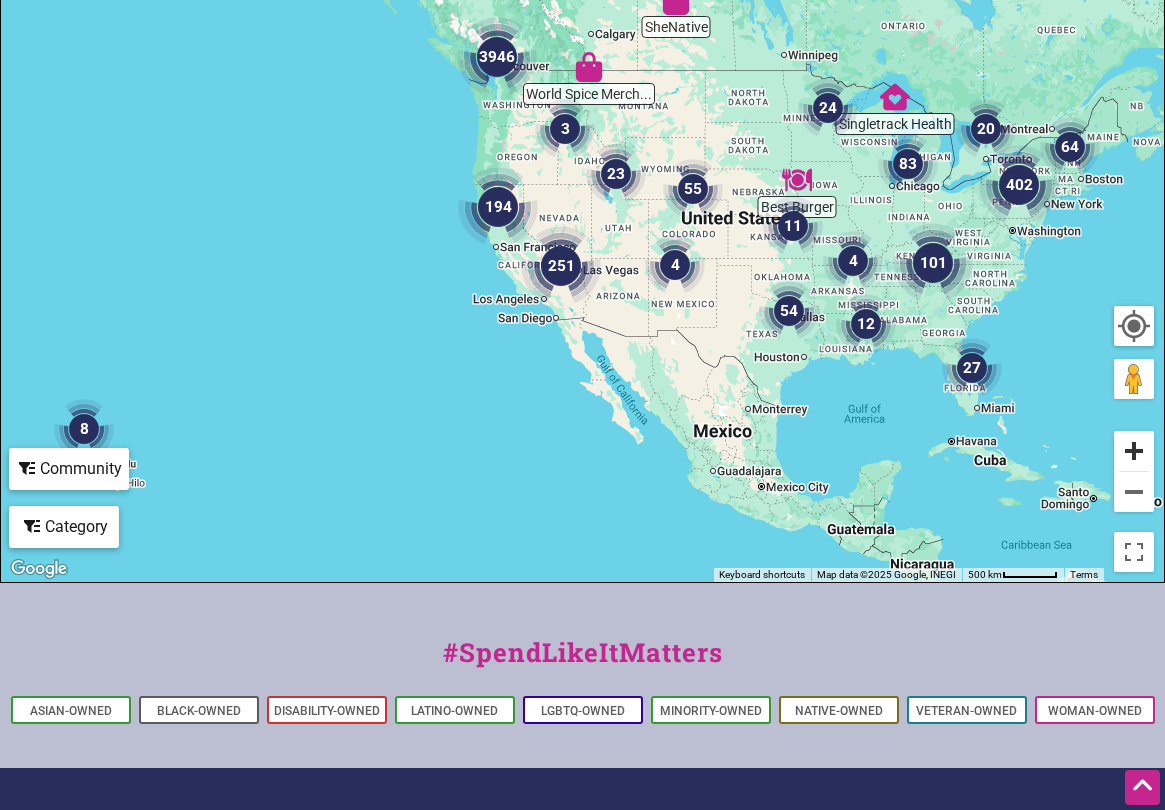 click at bounding box center (1134, 451) 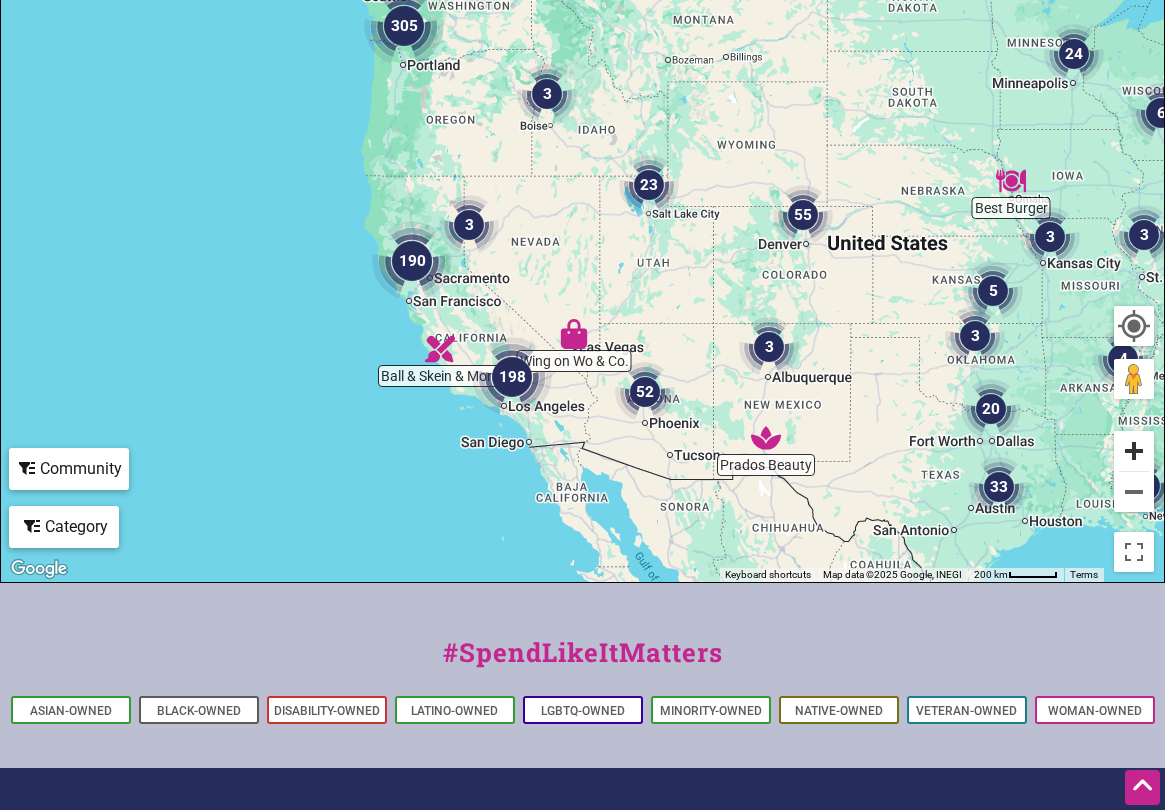 click at bounding box center (1134, 451) 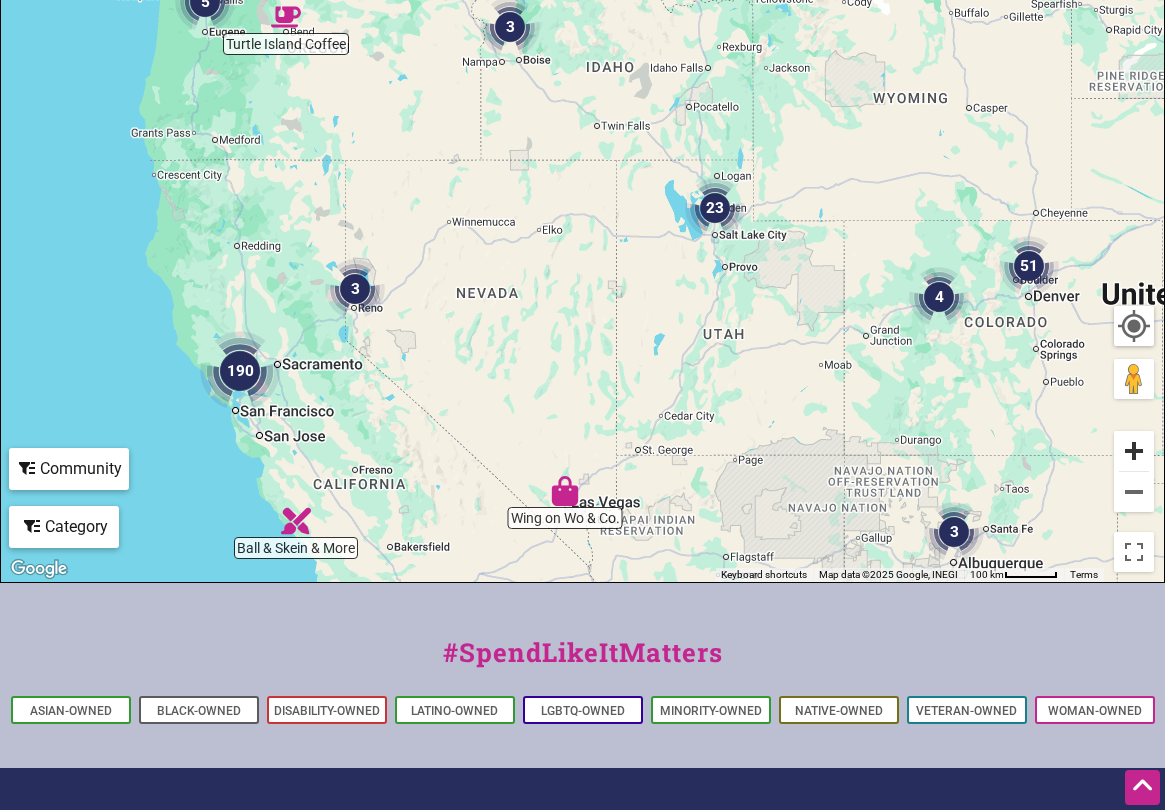 click at bounding box center (1134, 451) 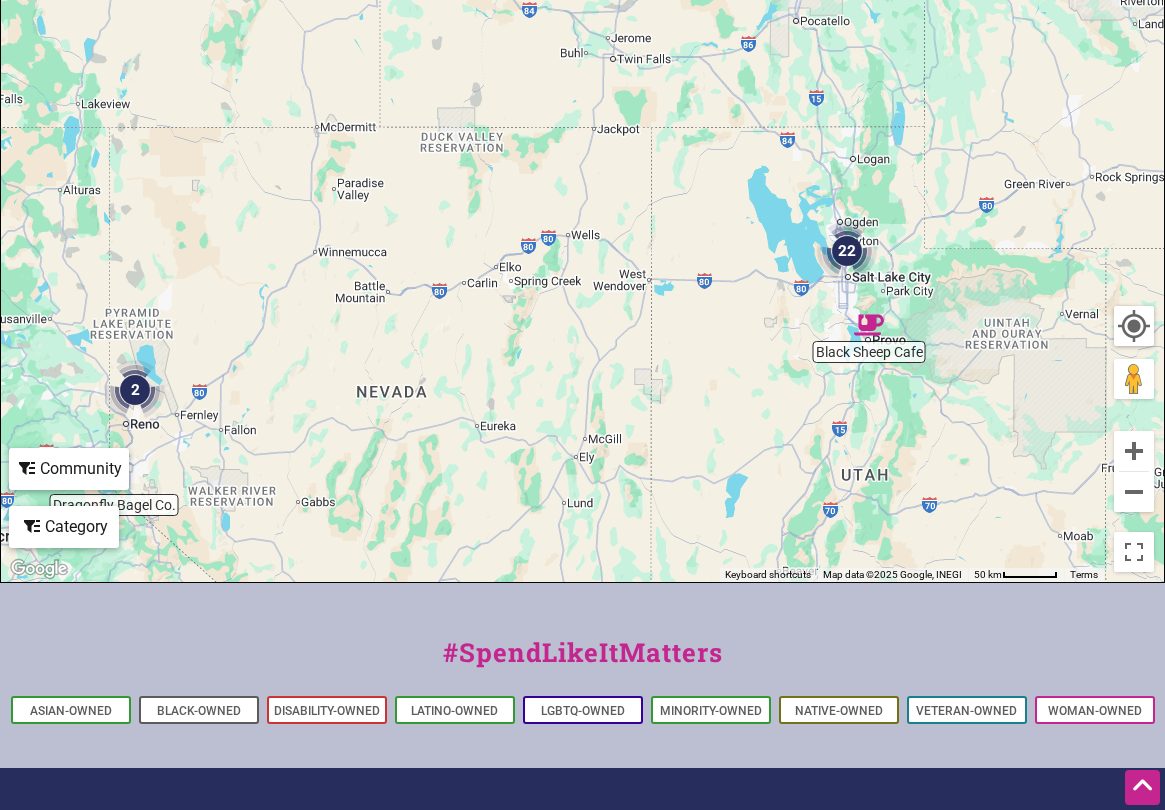 click at bounding box center [1134, 326] 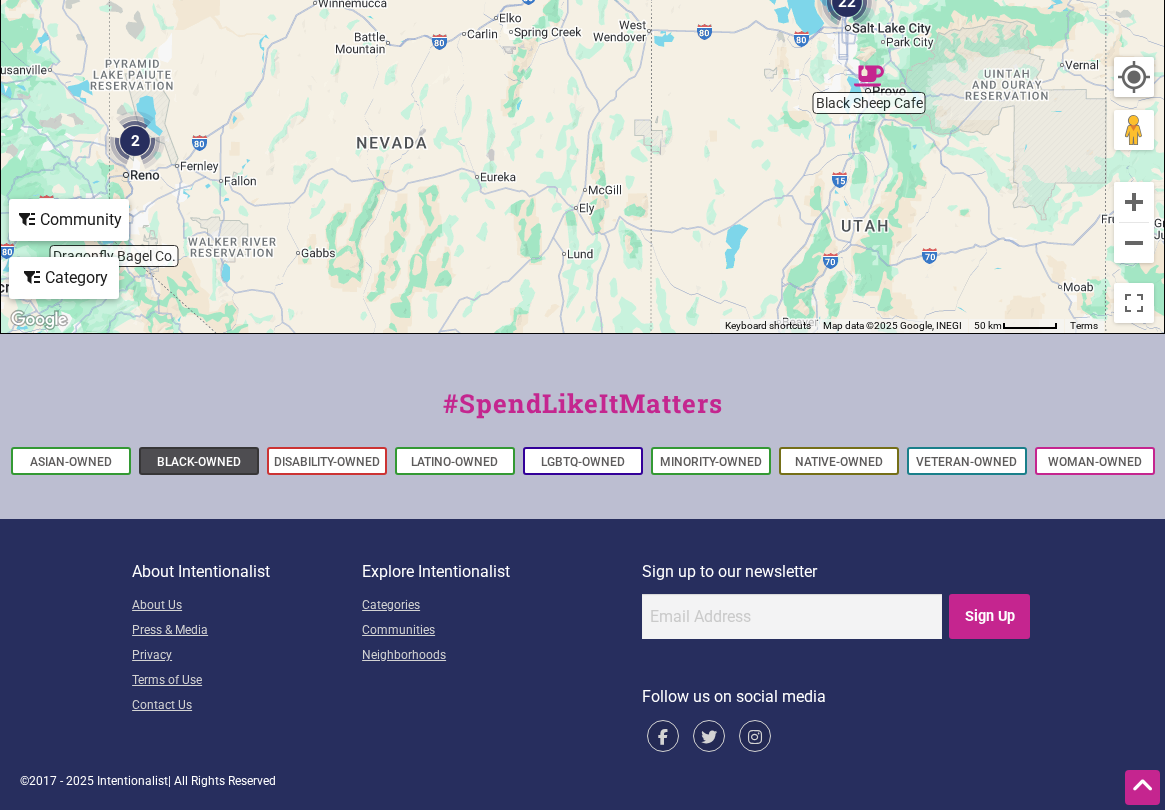 click on "Black-Owned" at bounding box center (199, 462) 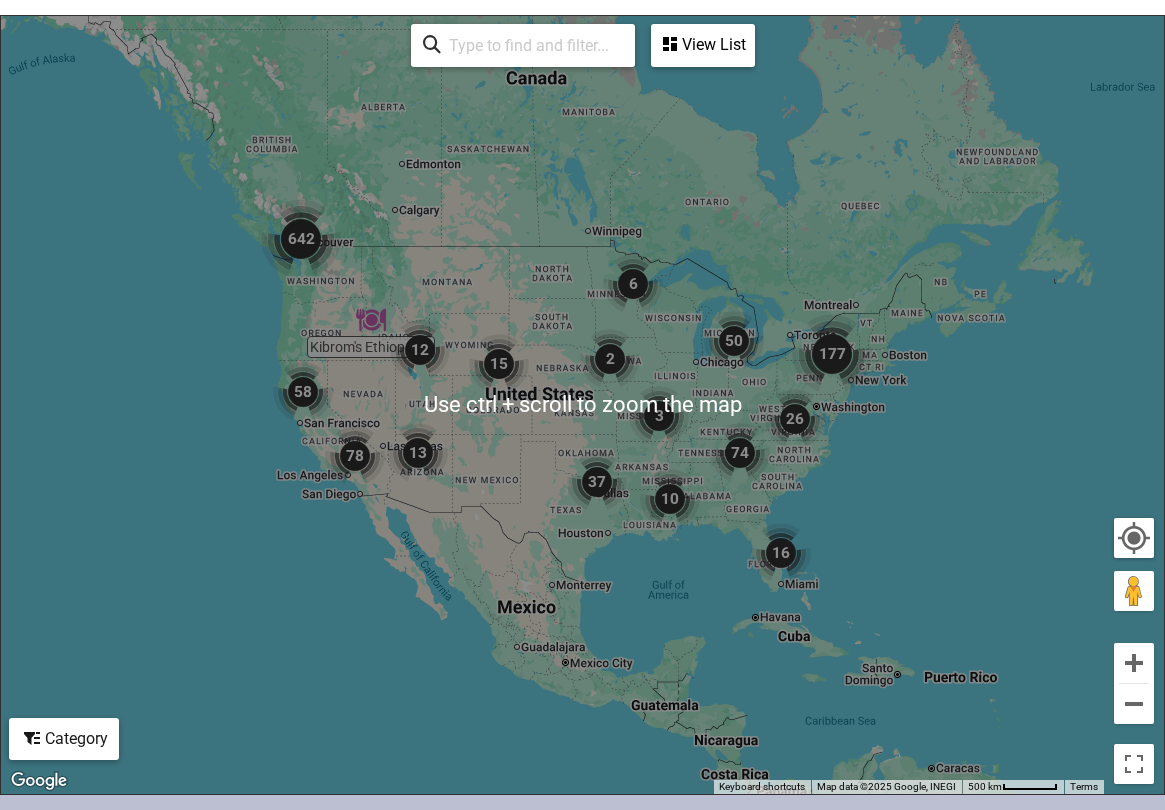 scroll, scrollTop: 0, scrollLeft: 0, axis: both 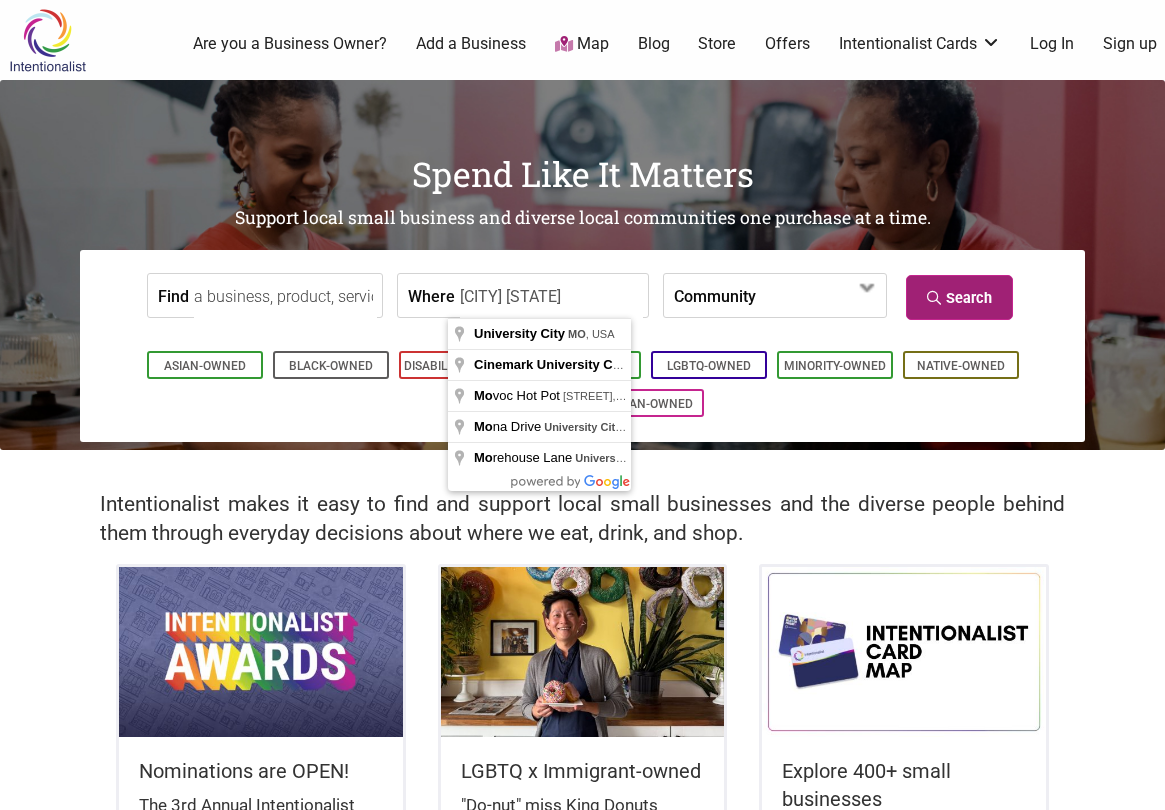 type on "[CITY] [STATE]" 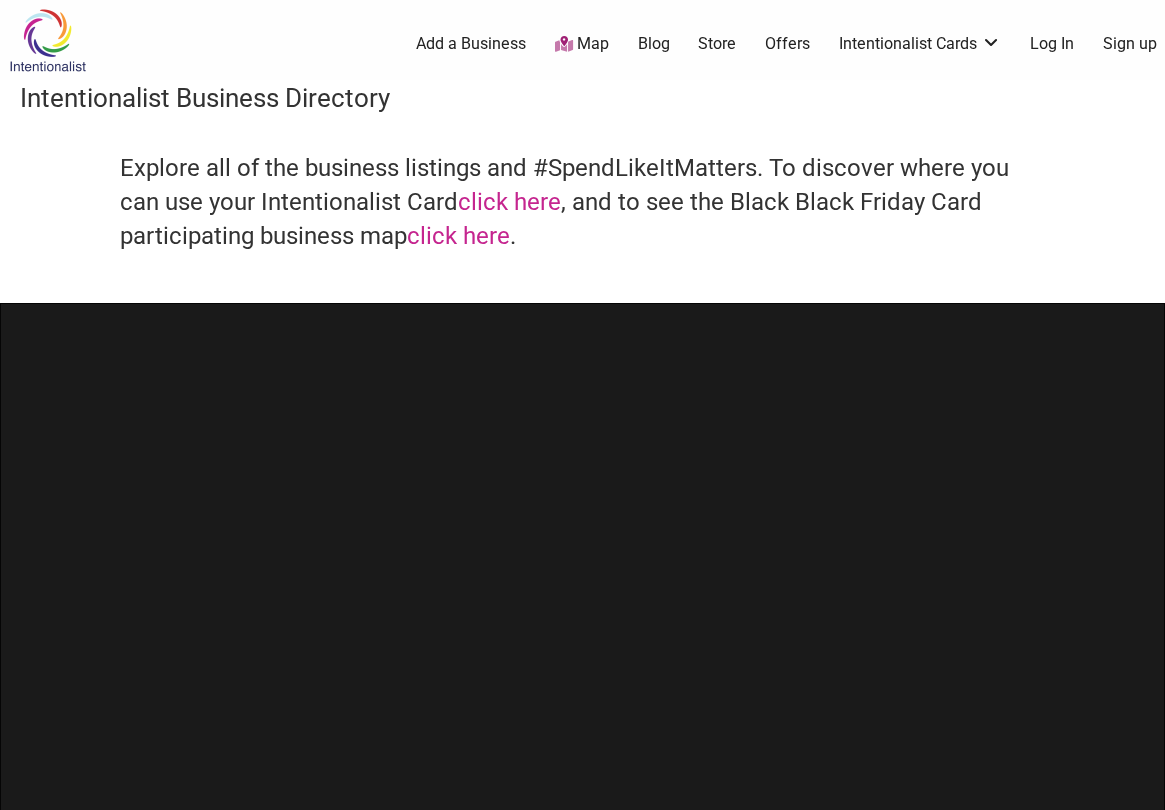 scroll, scrollTop: 0, scrollLeft: 0, axis: both 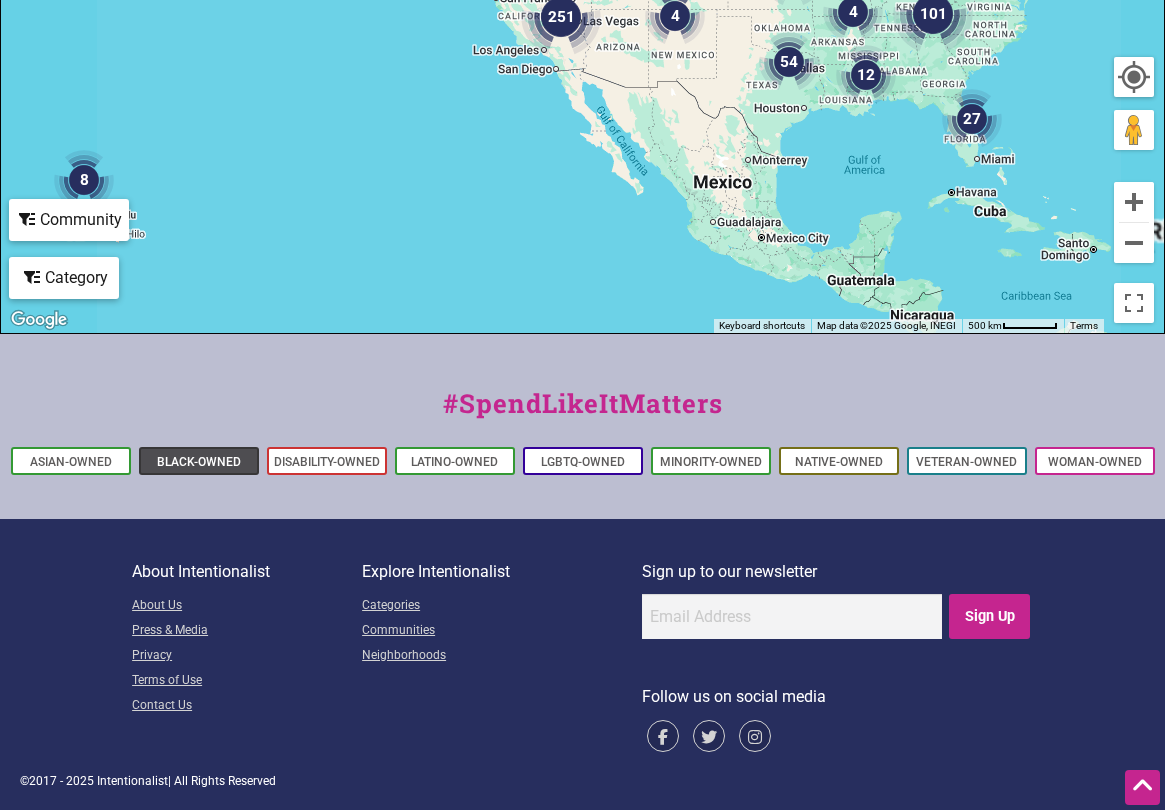 click on "Black-Owned" at bounding box center [199, 462] 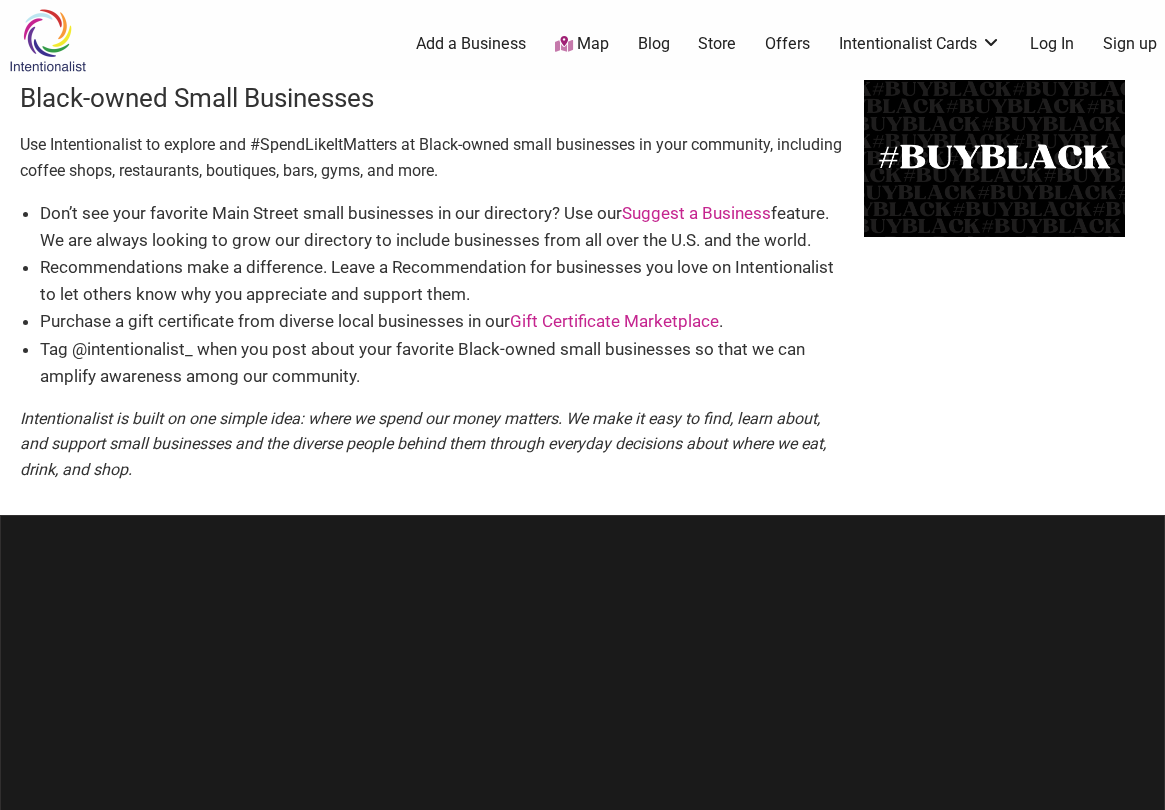 scroll, scrollTop: 0, scrollLeft: 0, axis: both 